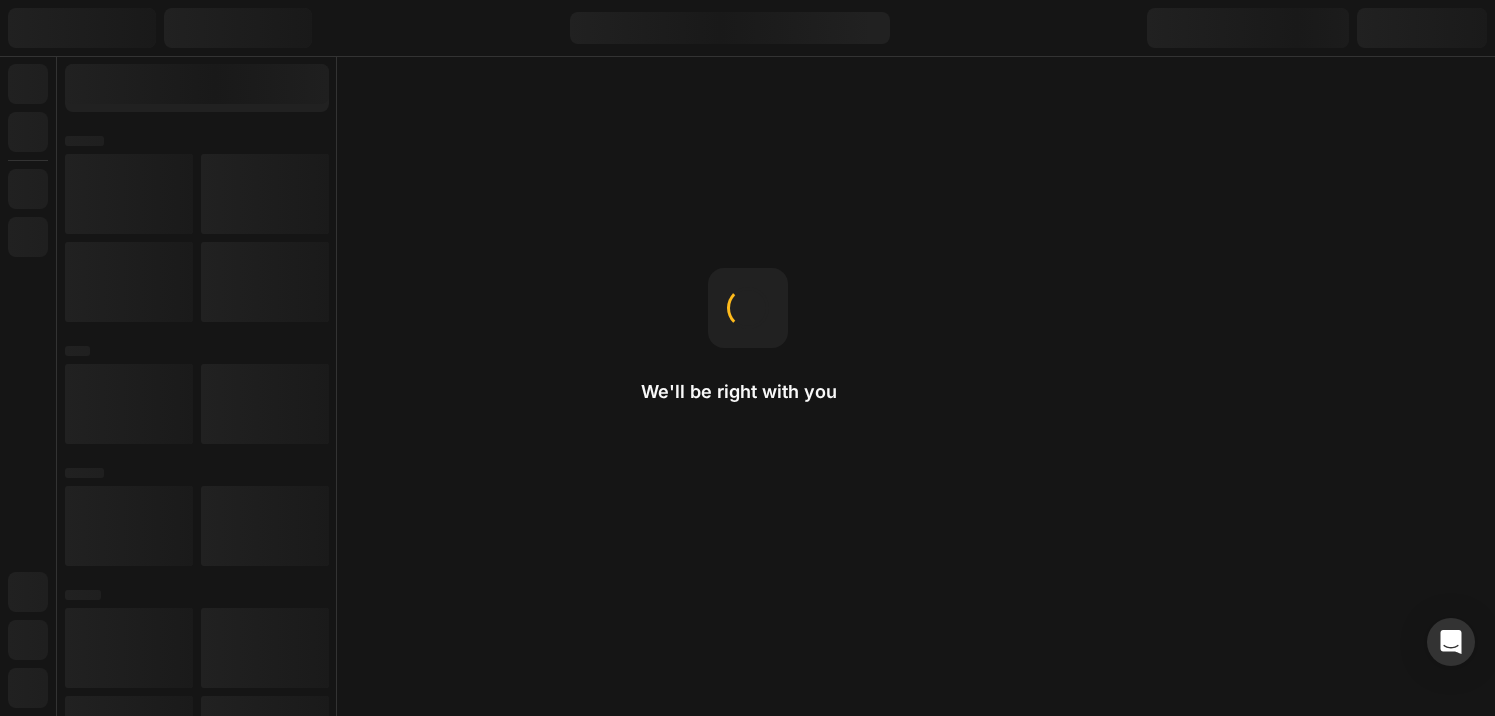 scroll, scrollTop: 0, scrollLeft: 0, axis: both 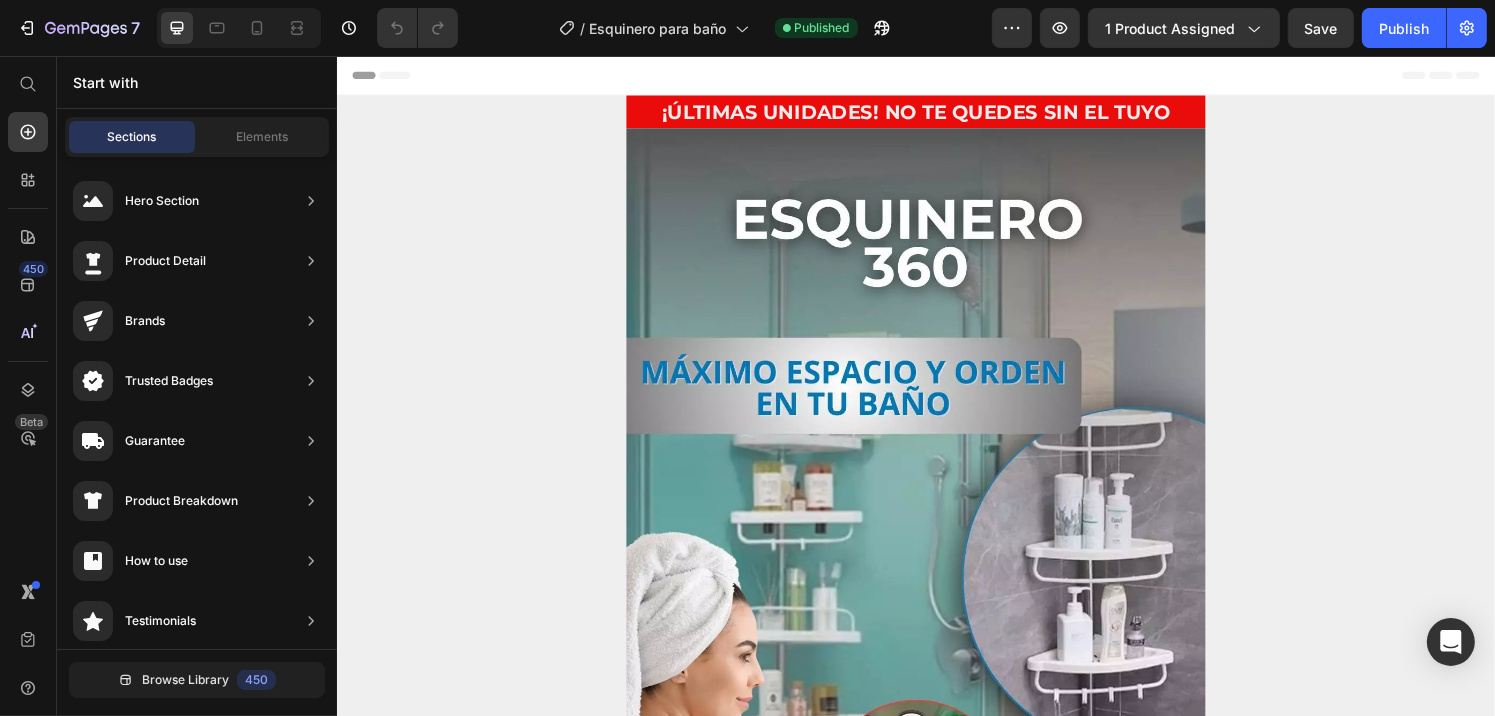 click on "Header" at bounding box center (936, 76) 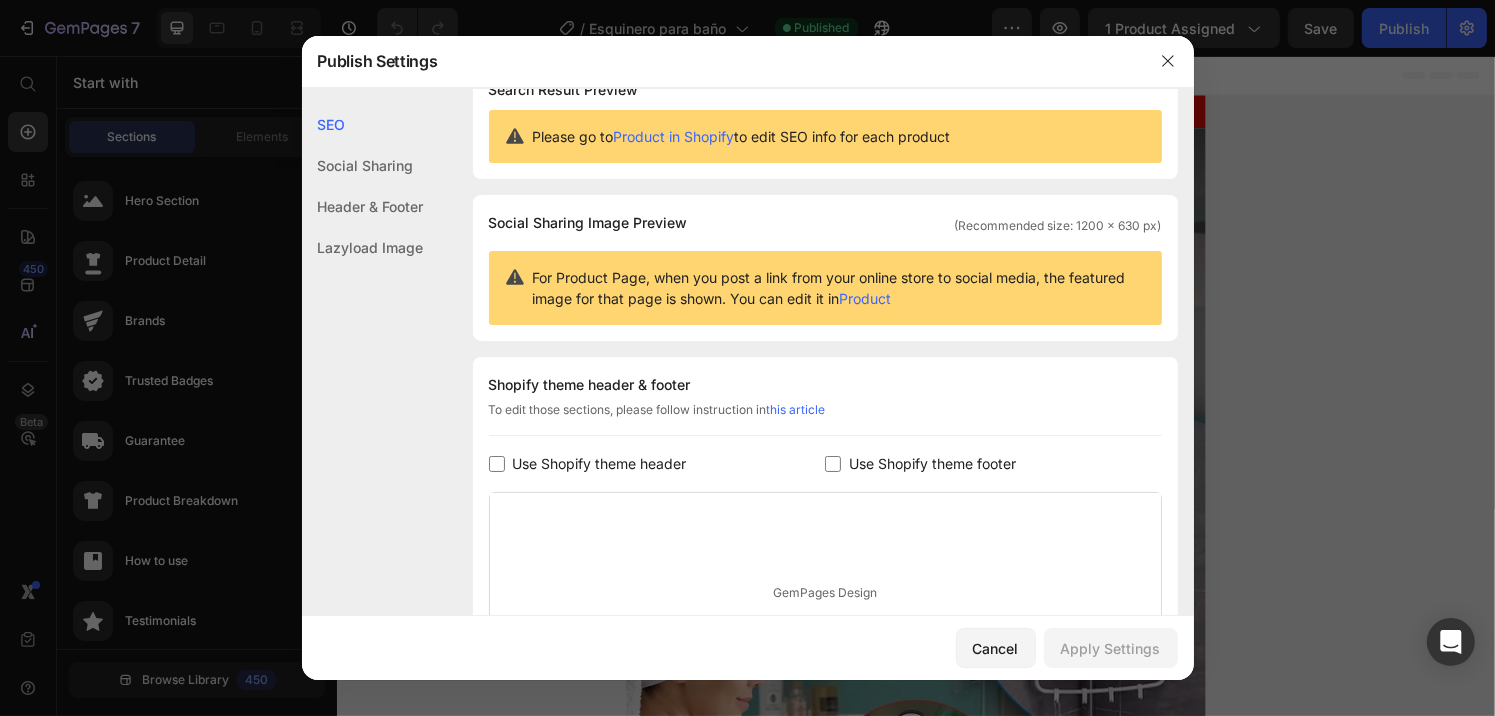 scroll, scrollTop: 0, scrollLeft: 0, axis: both 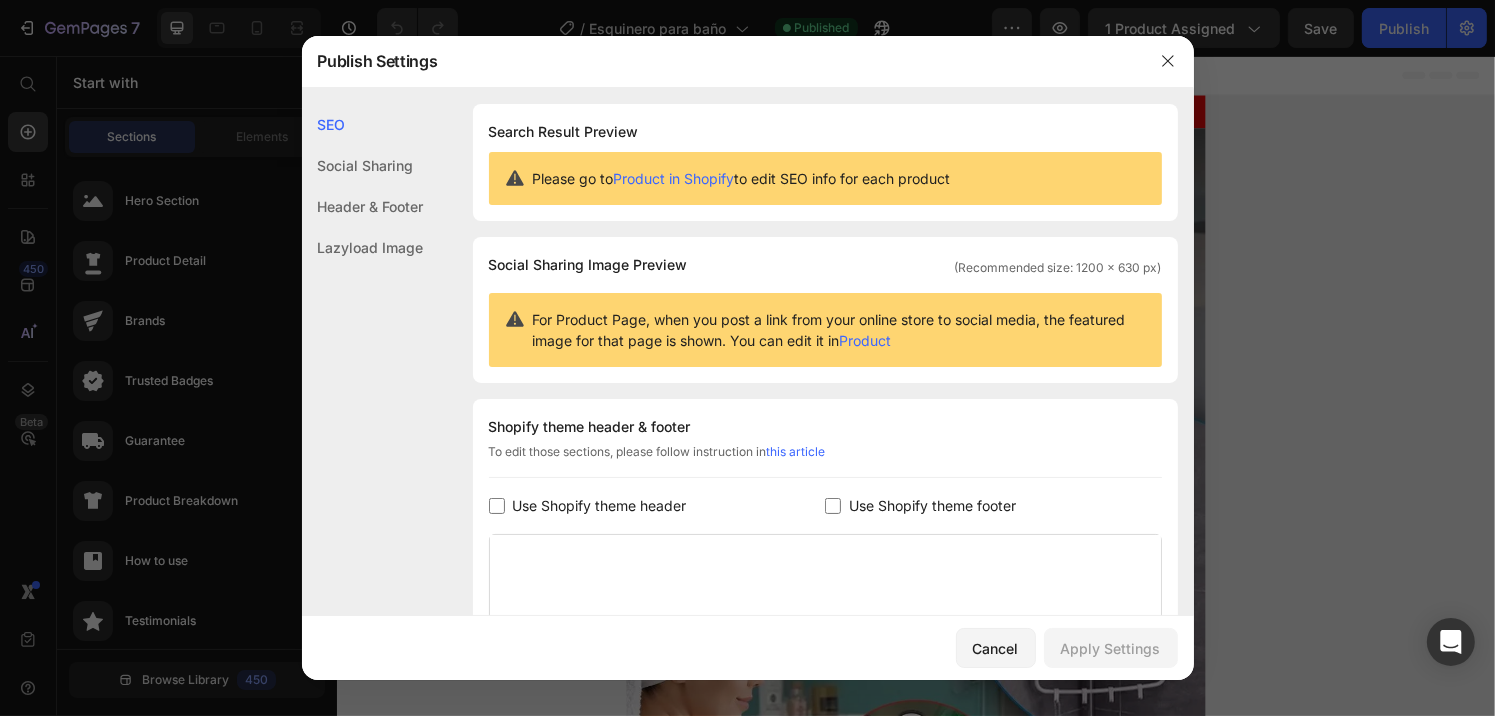 click on "Social Sharing" 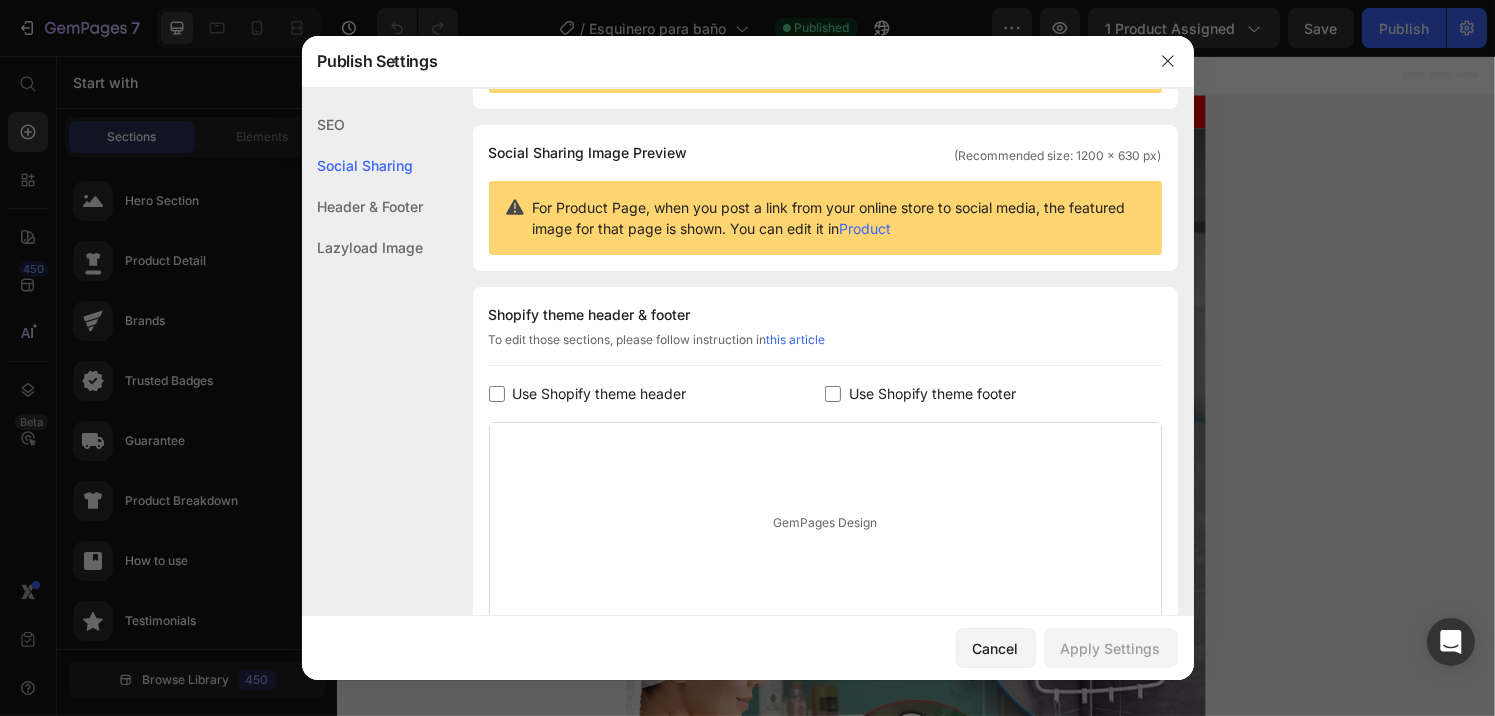 scroll, scrollTop: 128, scrollLeft: 0, axis: vertical 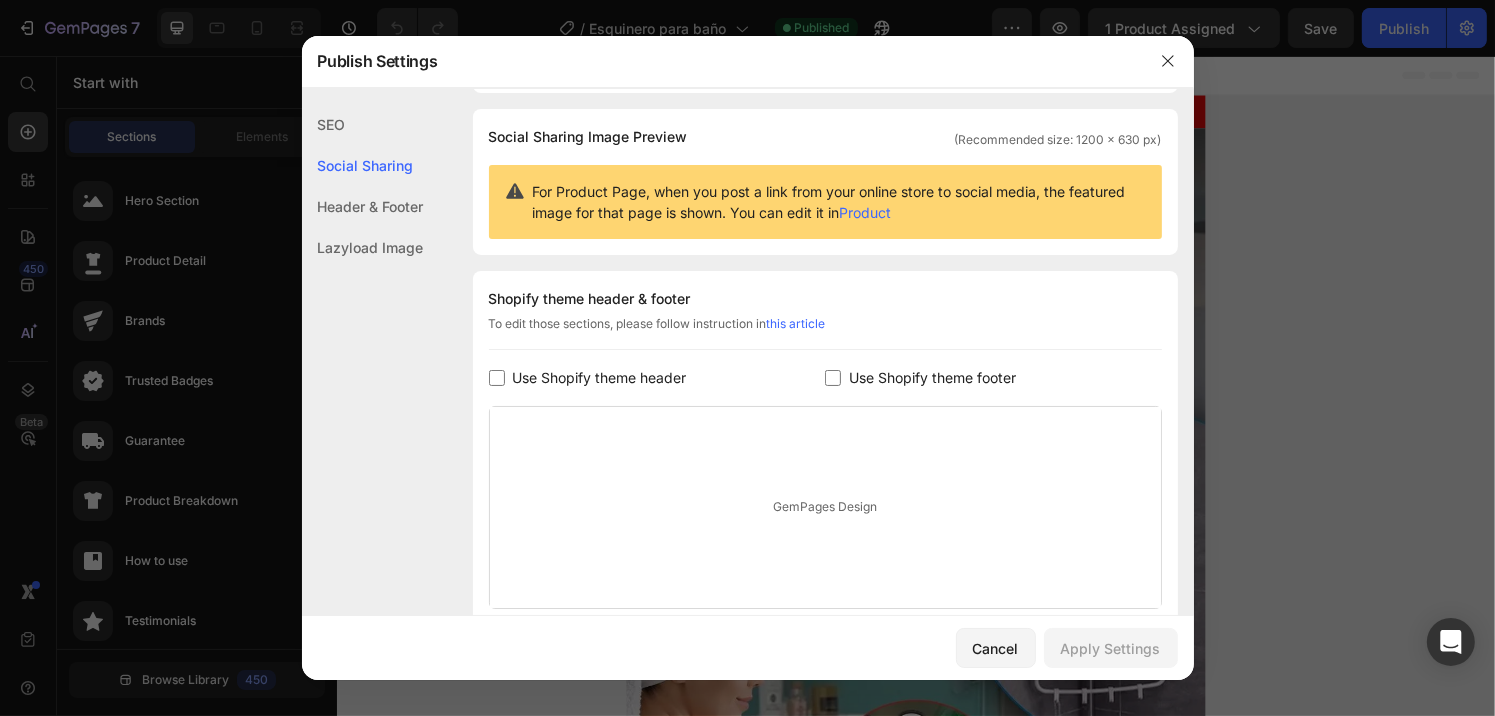 click on "Header & Footer" 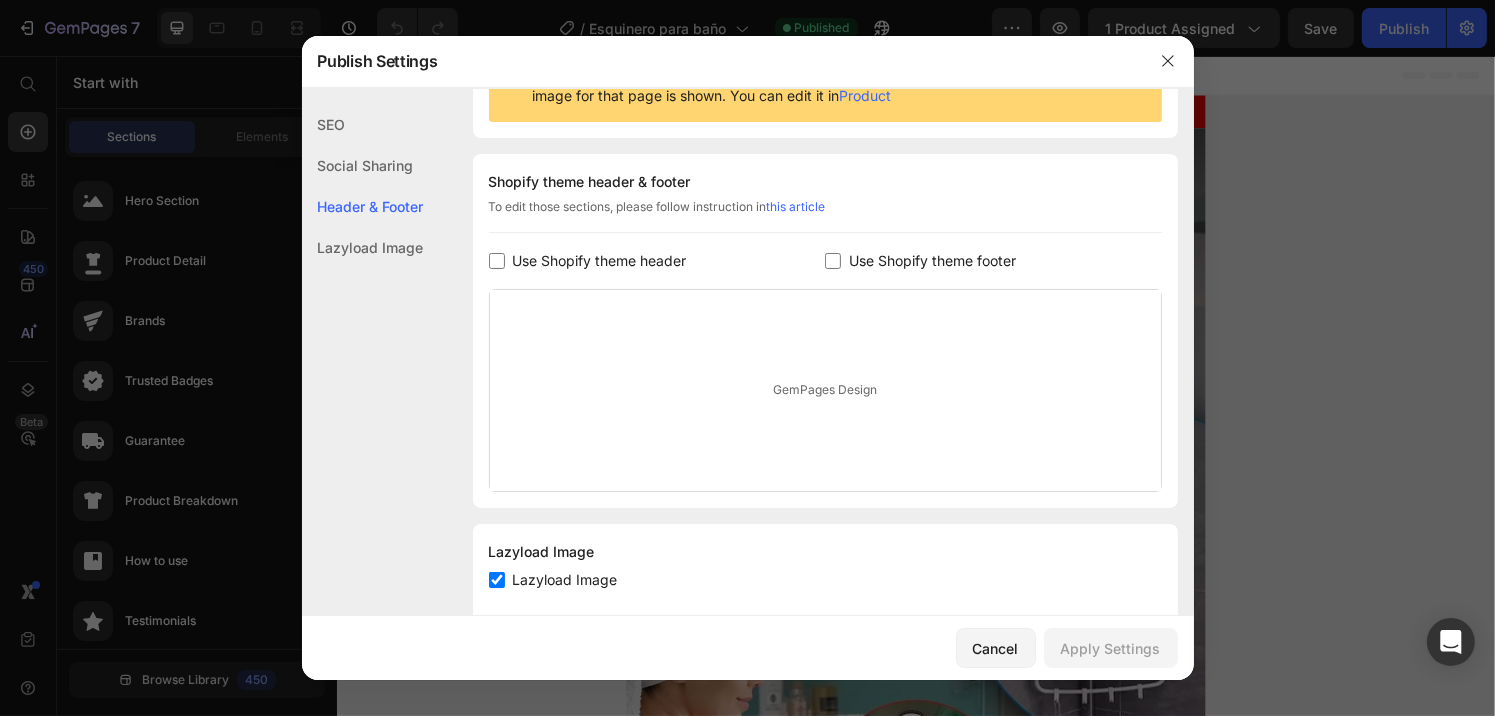 scroll, scrollTop: 284, scrollLeft: 0, axis: vertical 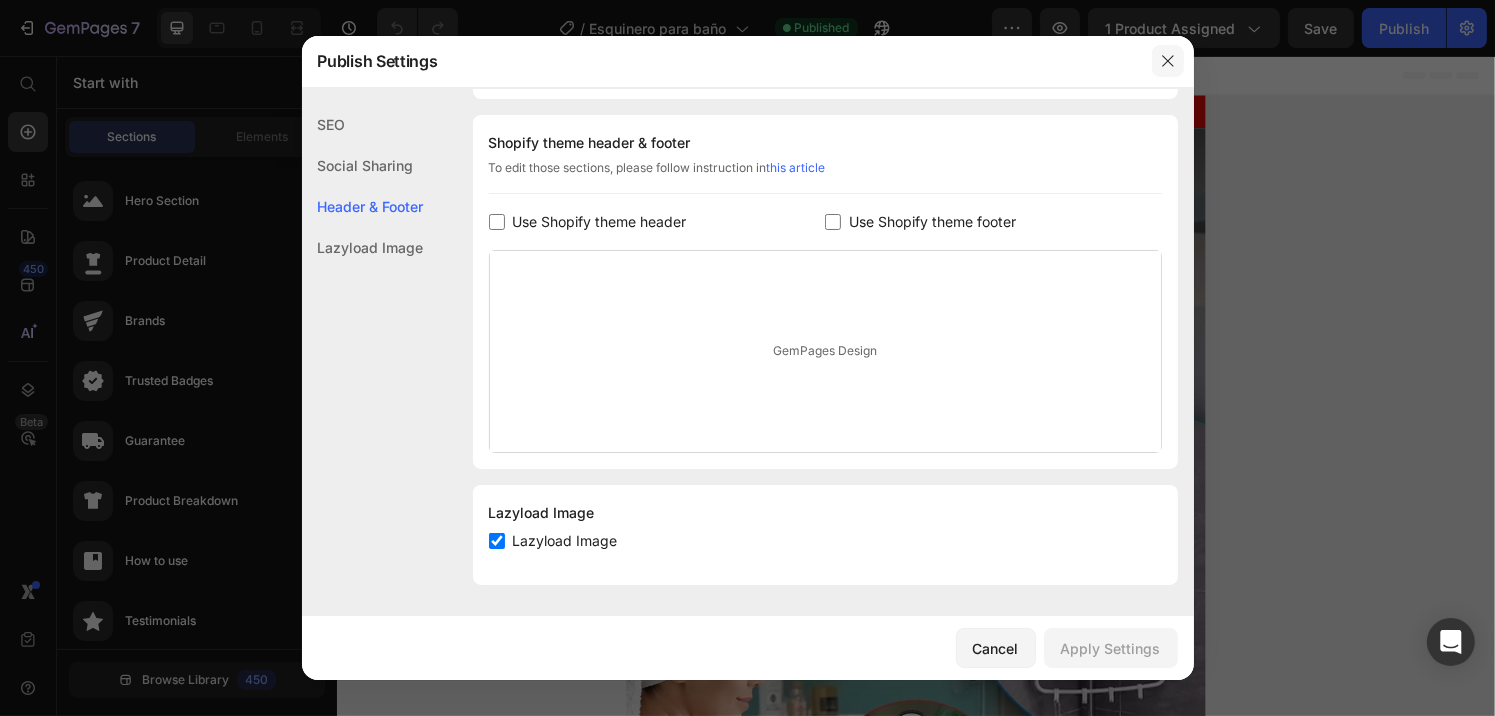 click 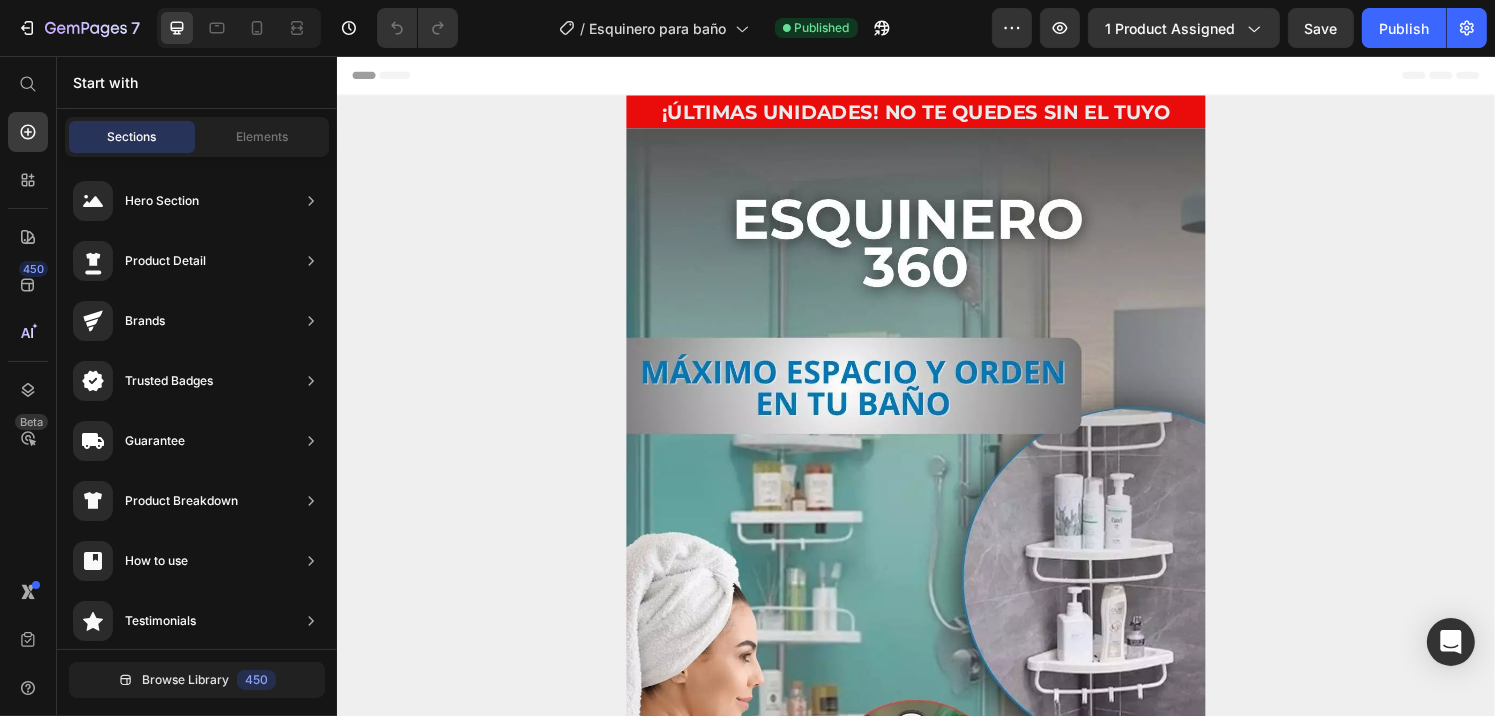 click on "Header" at bounding box center (936, 76) 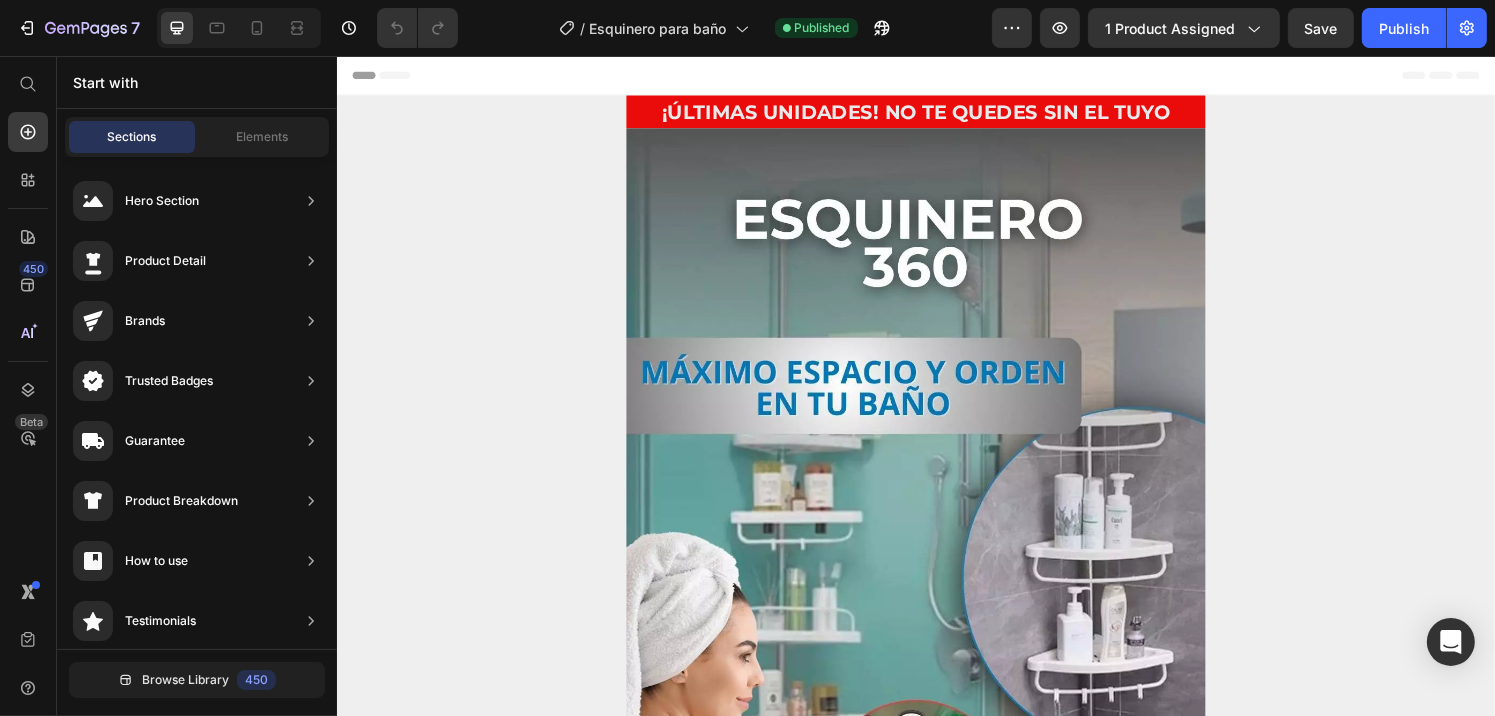 click 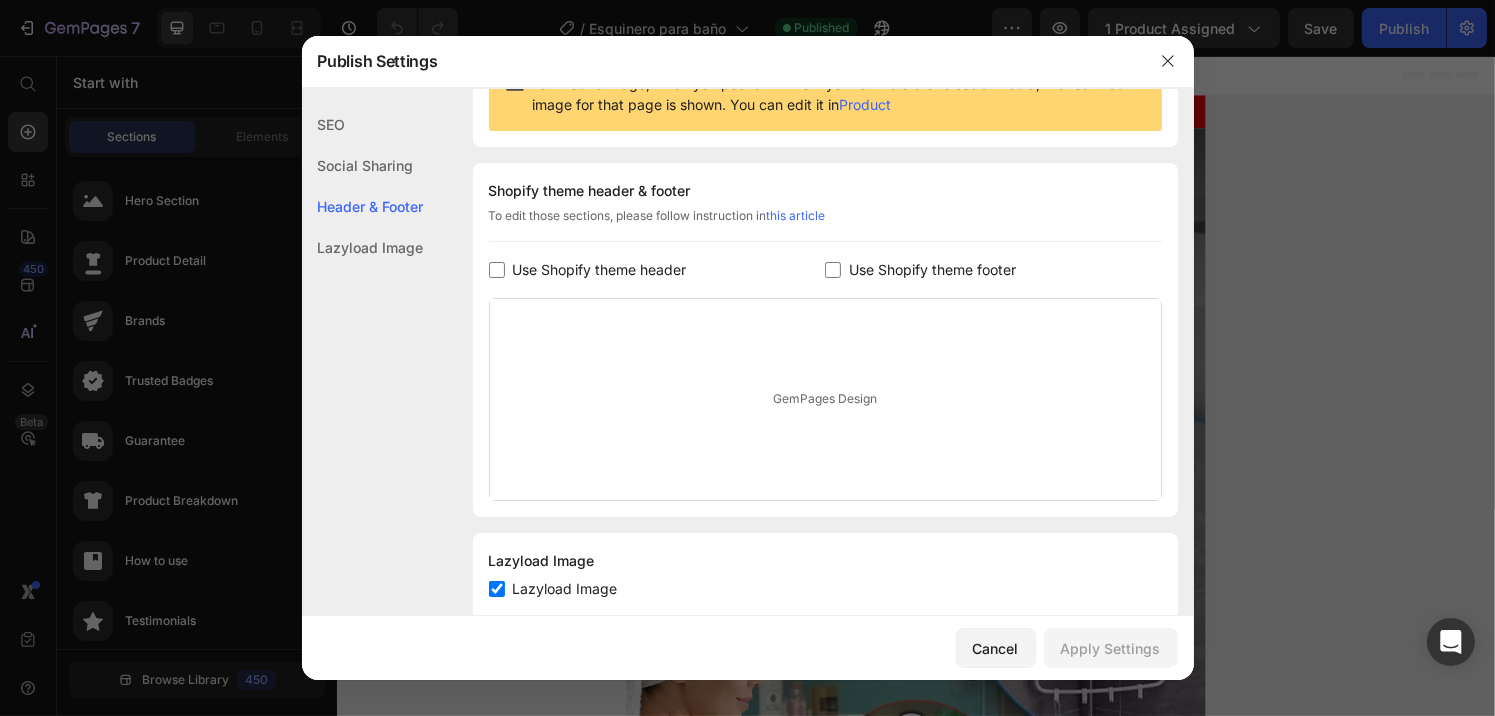 scroll, scrollTop: 284, scrollLeft: 0, axis: vertical 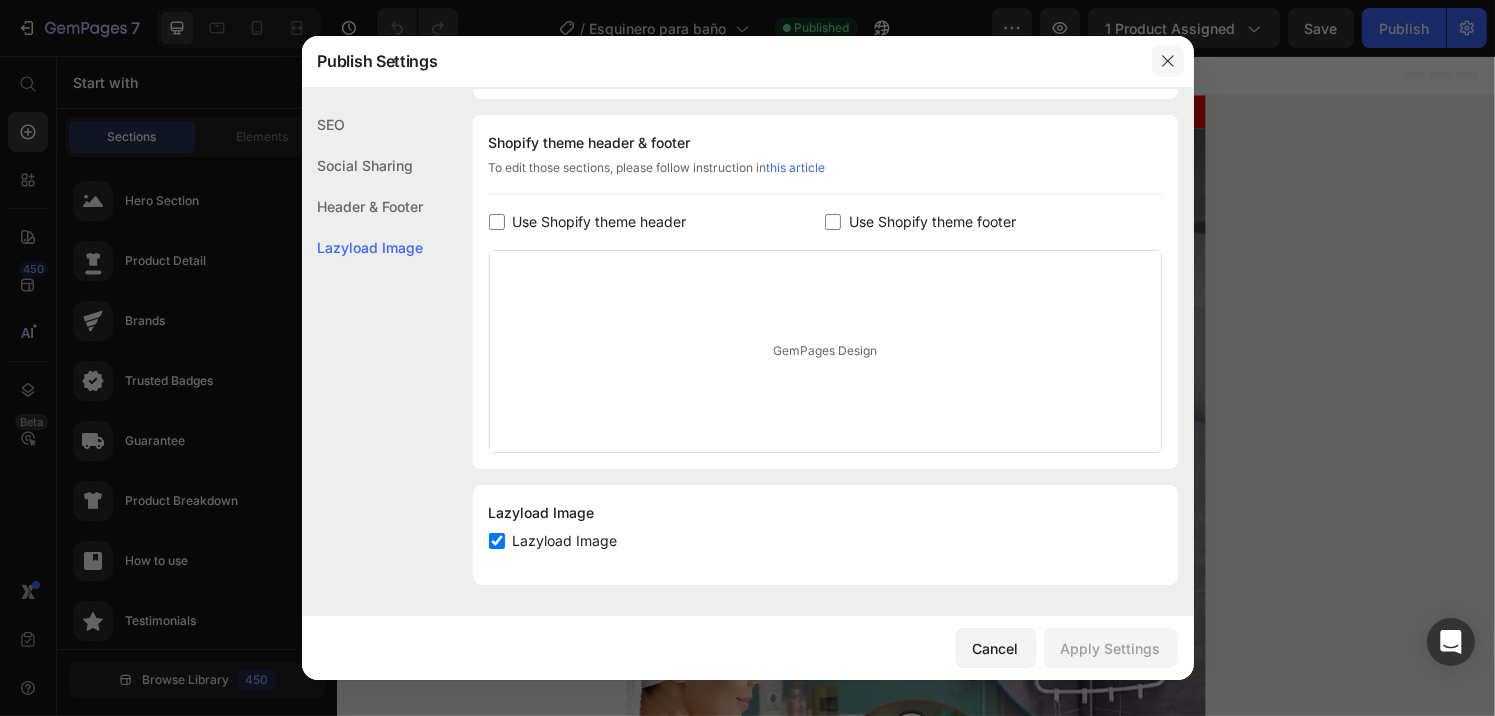 drag, startPoint x: 1163, startPoint y: 64, endPoint x: 761, endPoint y: 2, distance: 406.753 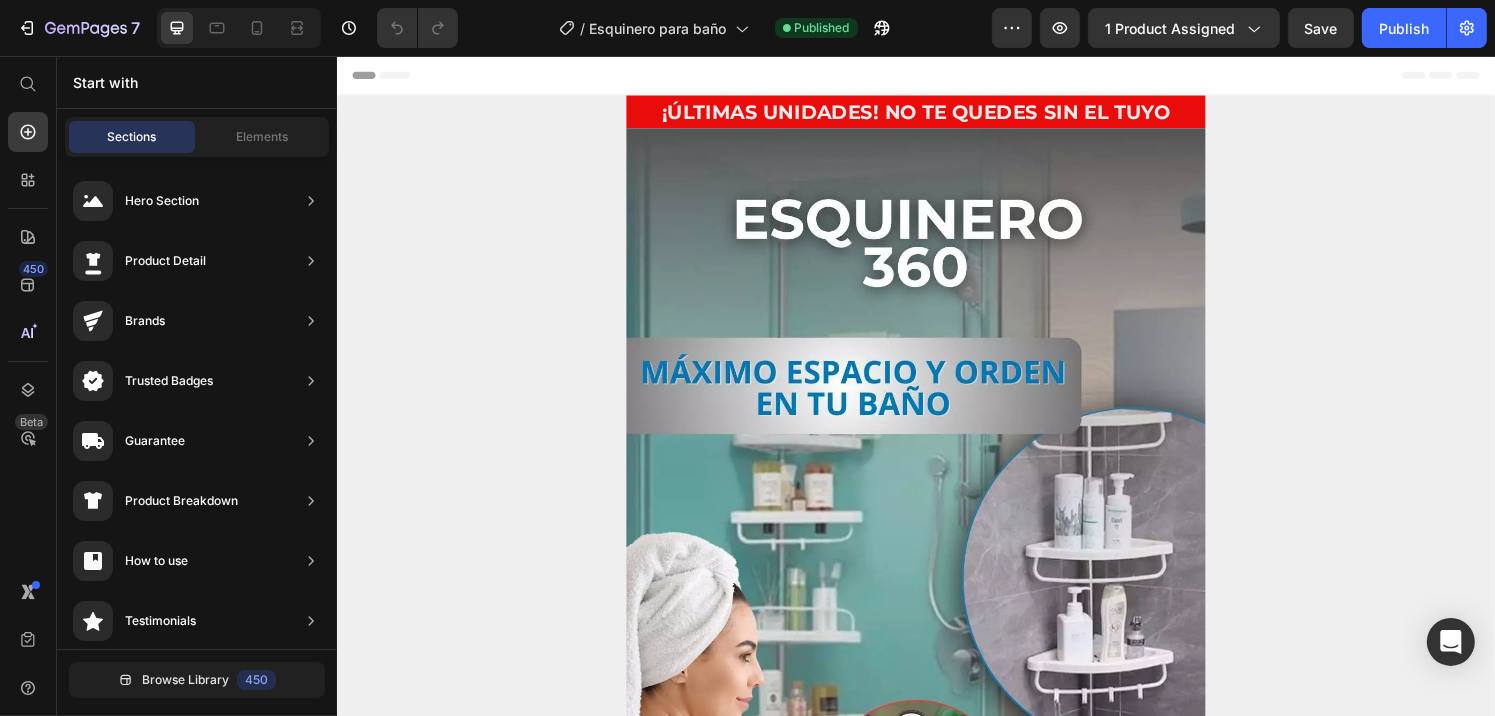 click on "Header" at bounding box center [936, 76] 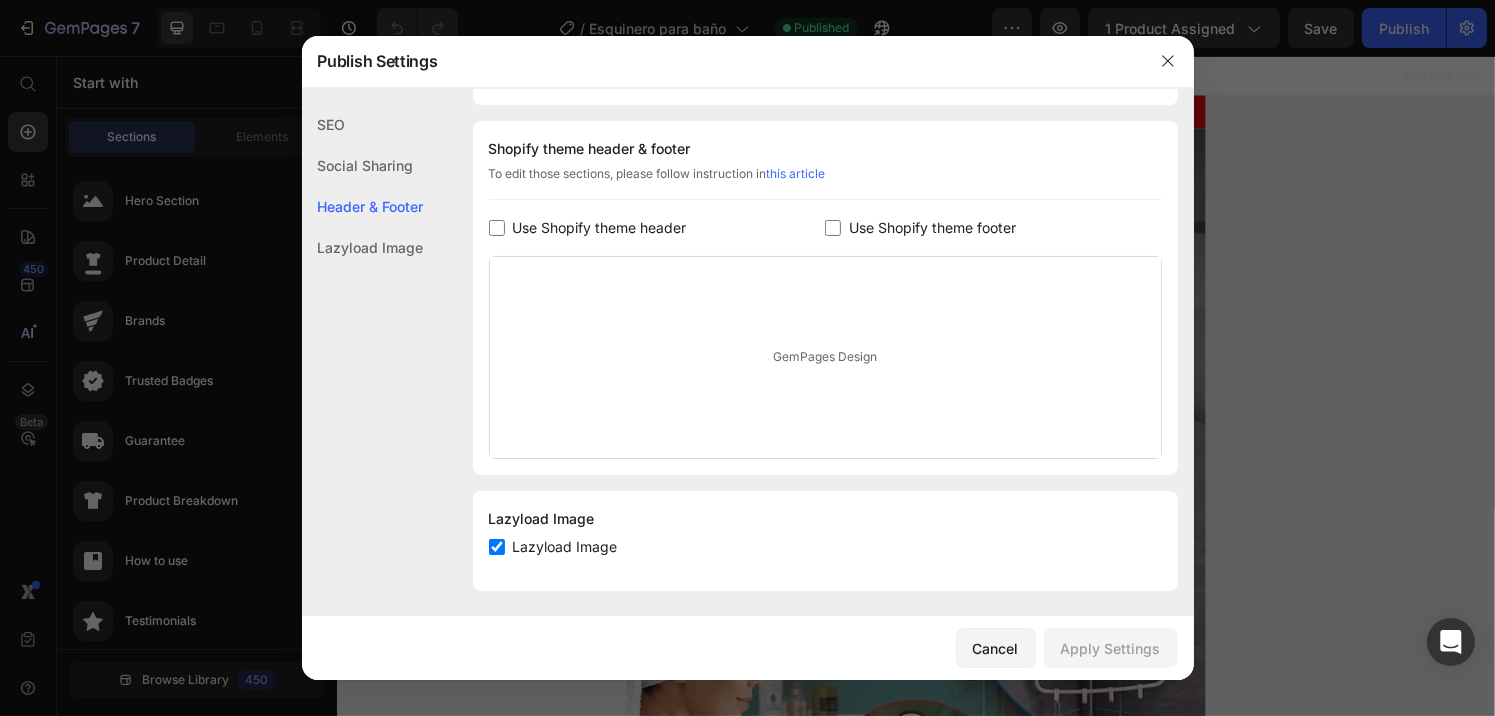 scroll, scrollTop: 284, scrollLeft: 0, axis: vertical 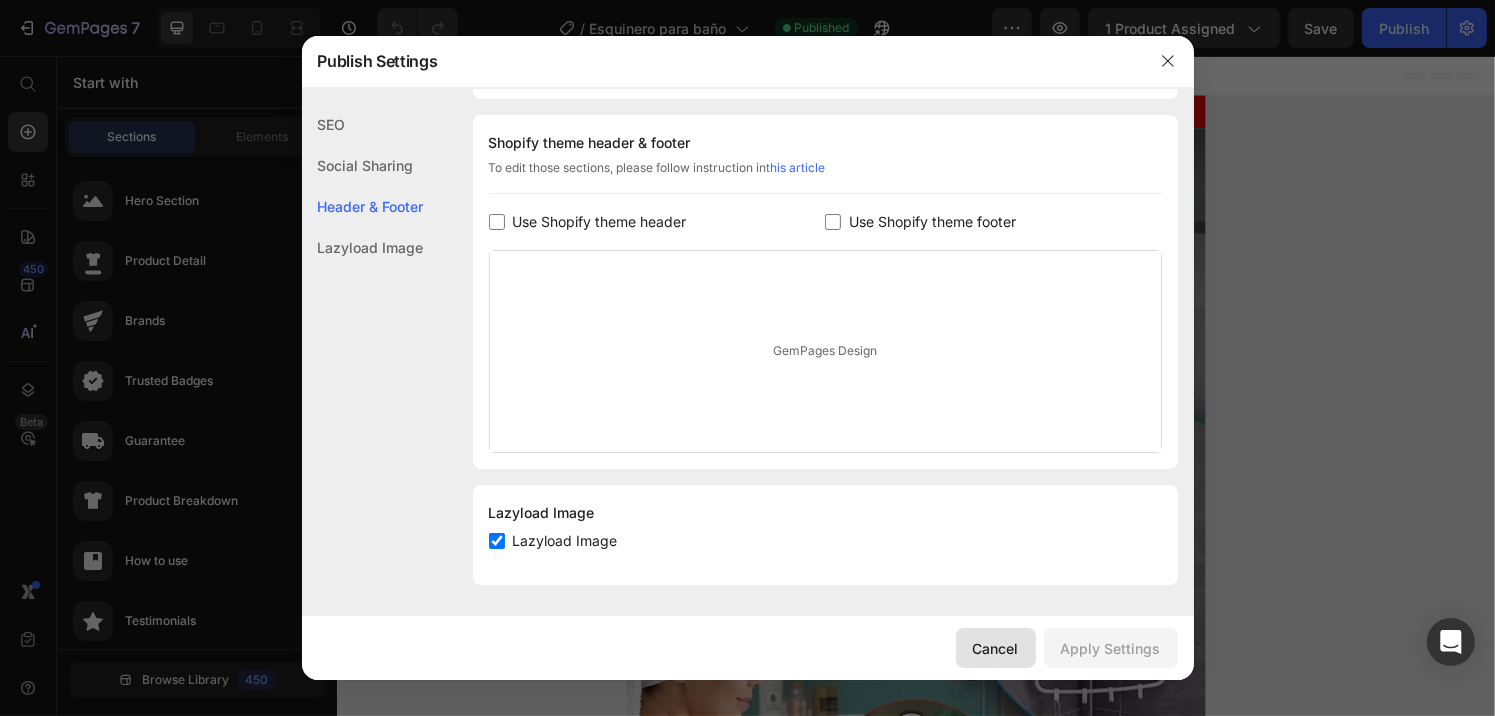 click on "Cancel" at bounding box center [996, 648] 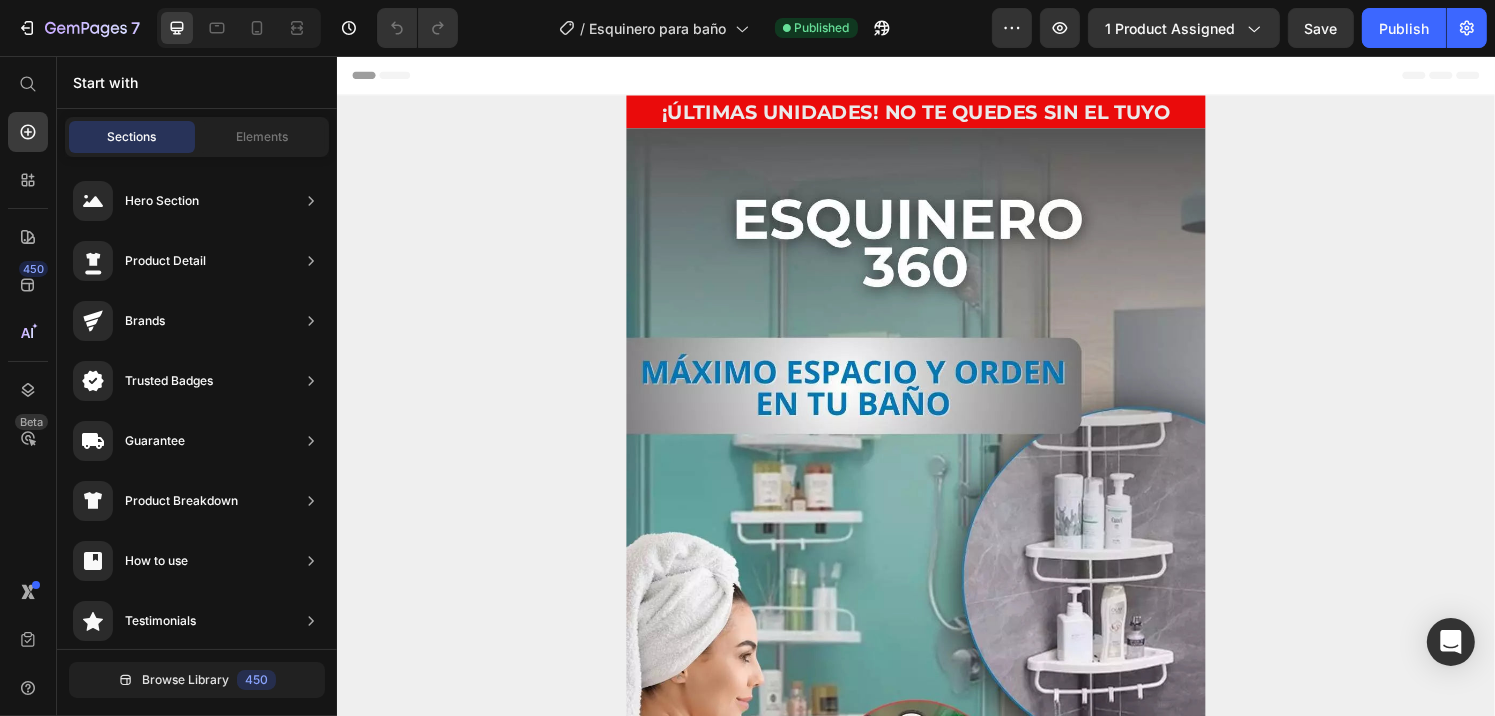 click on "Header" at bounding box center (393, 76) 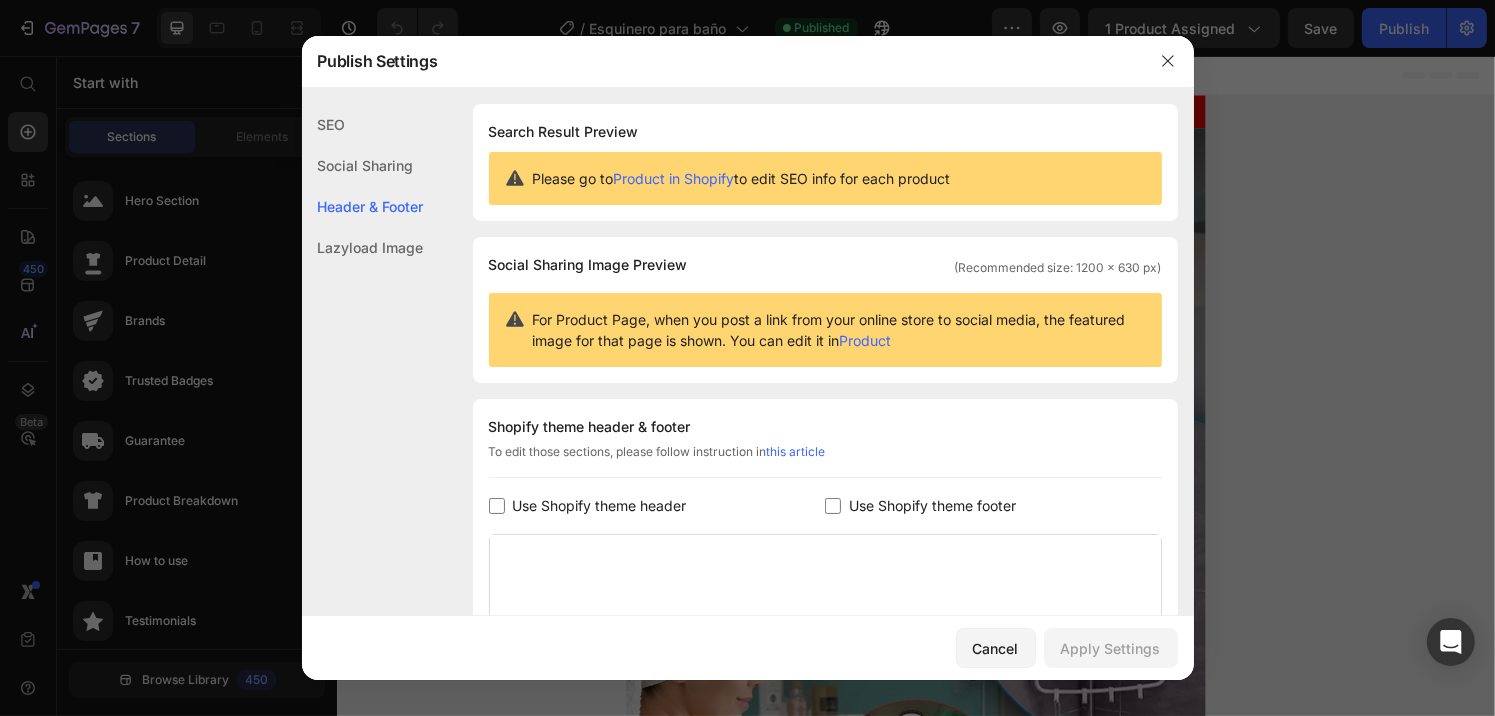 scroll, scrollTop: 284, scrollLeft: 0, axis: vertical 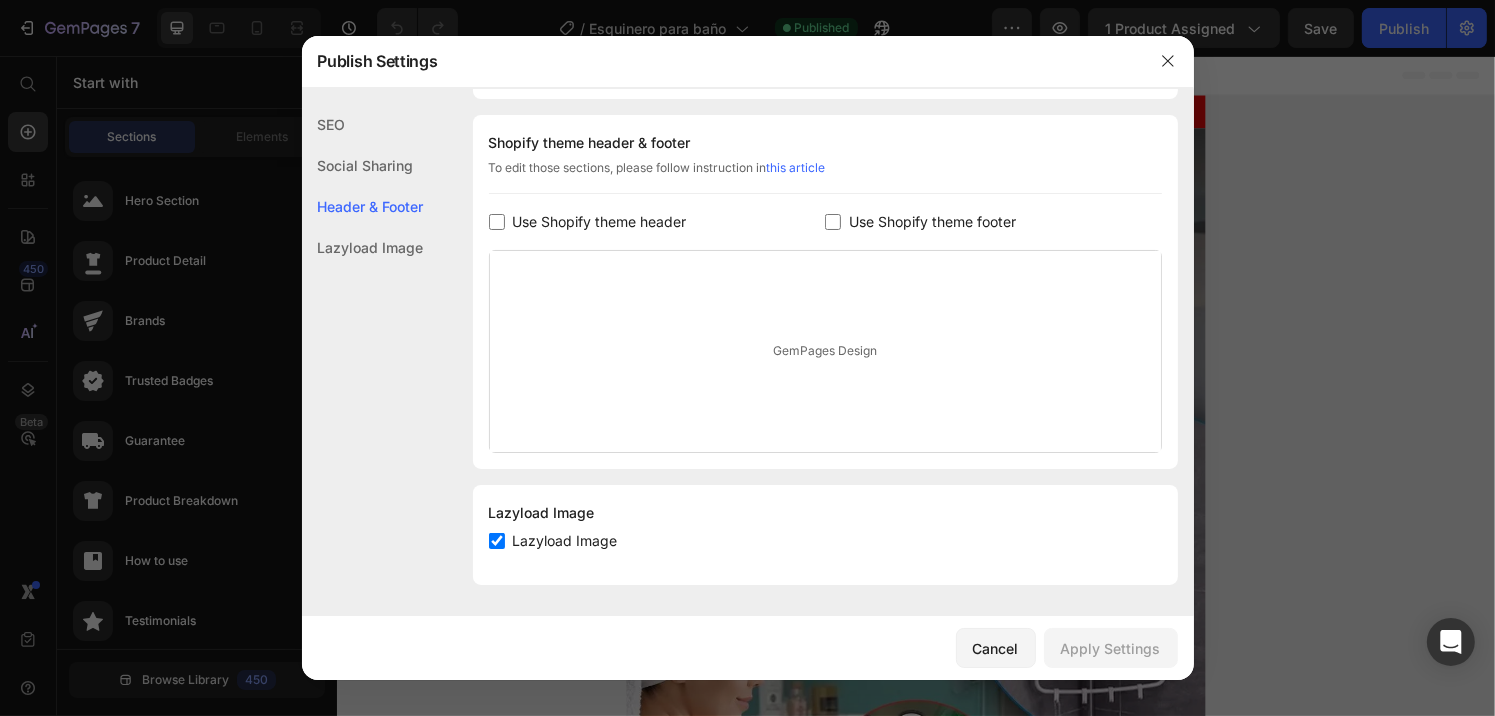 click at bounding box center [497, 222] 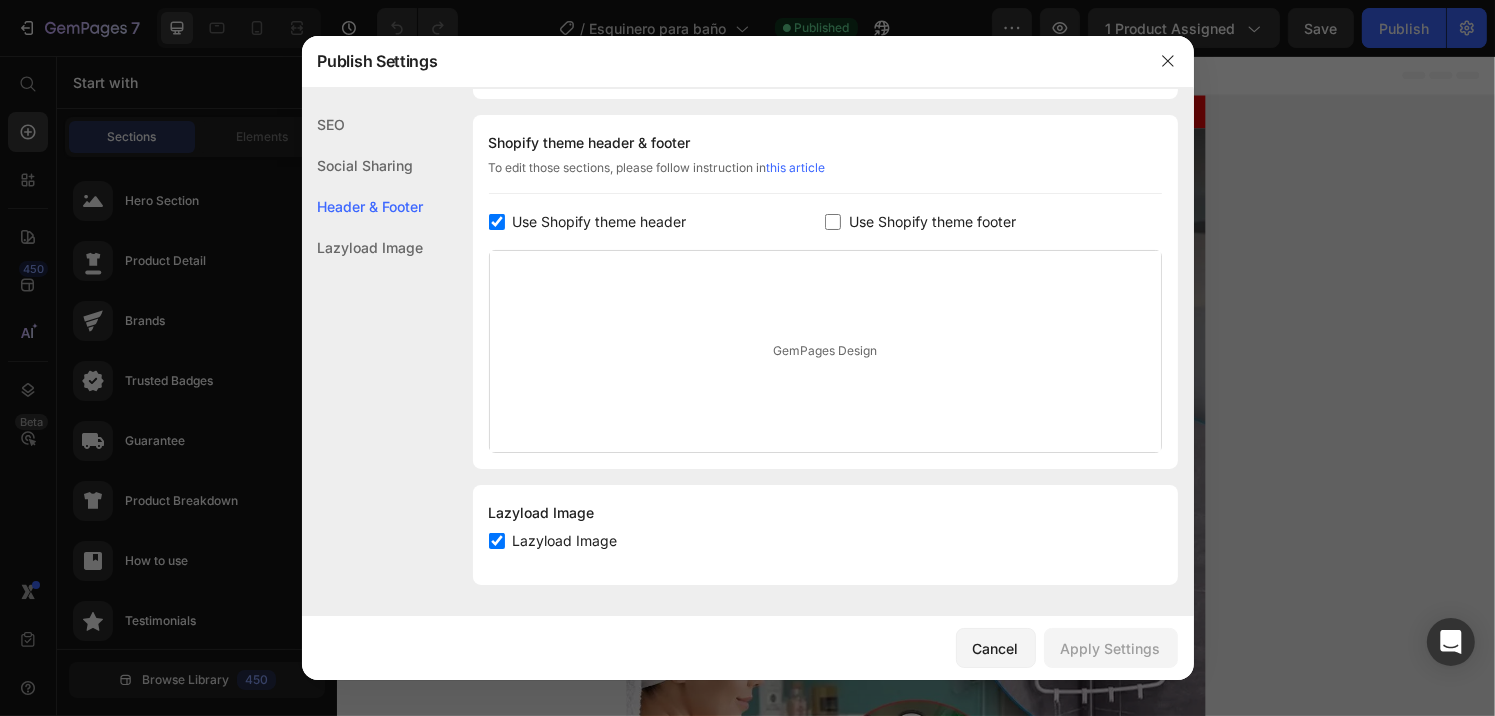 checkbox on "true" 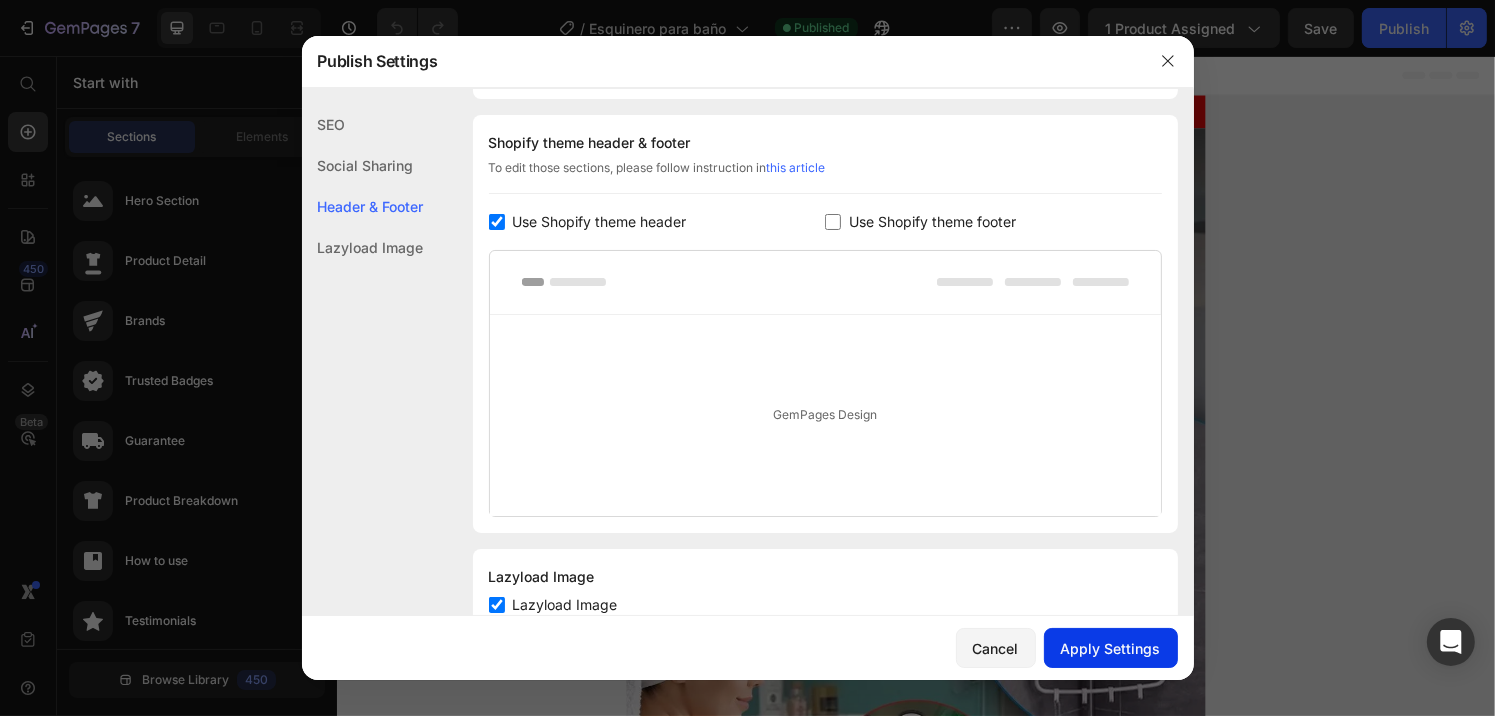 click on "Apply Settings" at bounding box center [1111, 648] 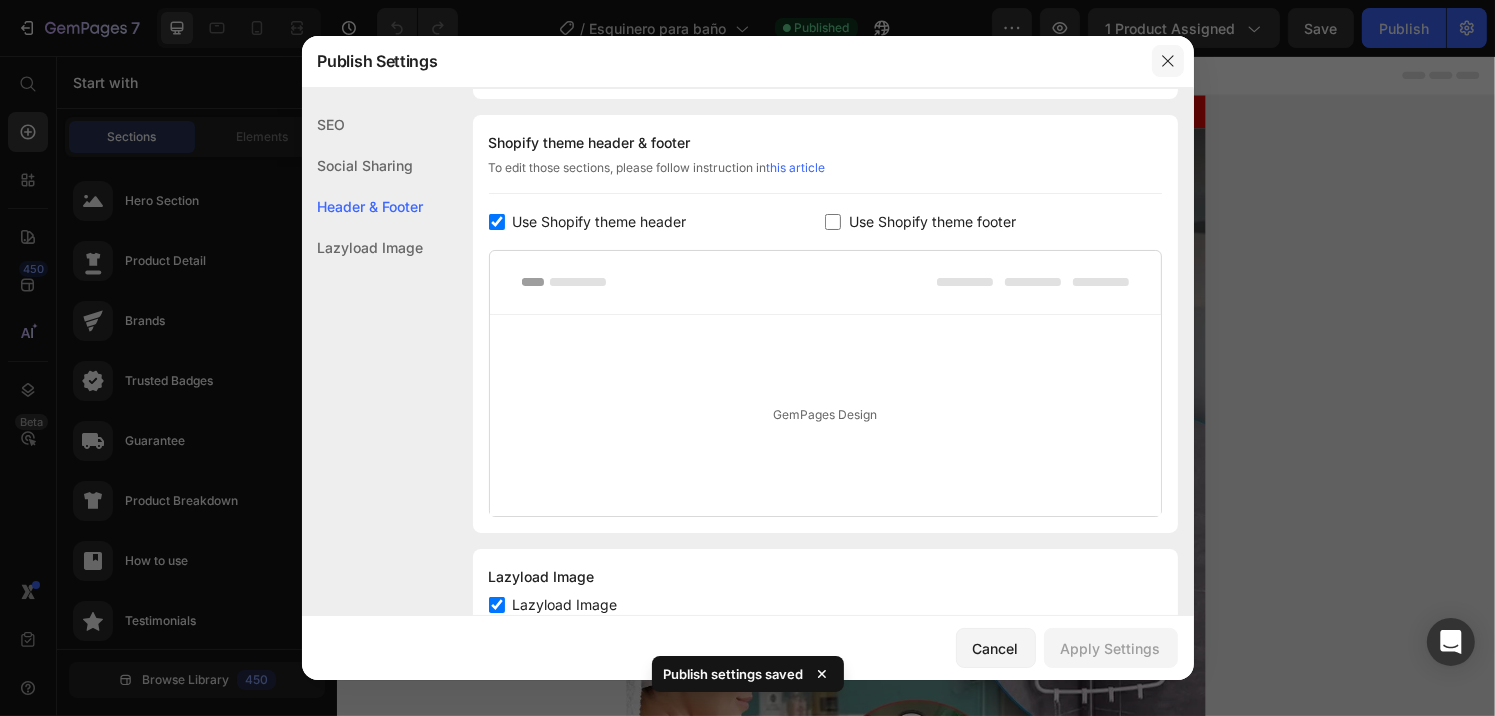 click 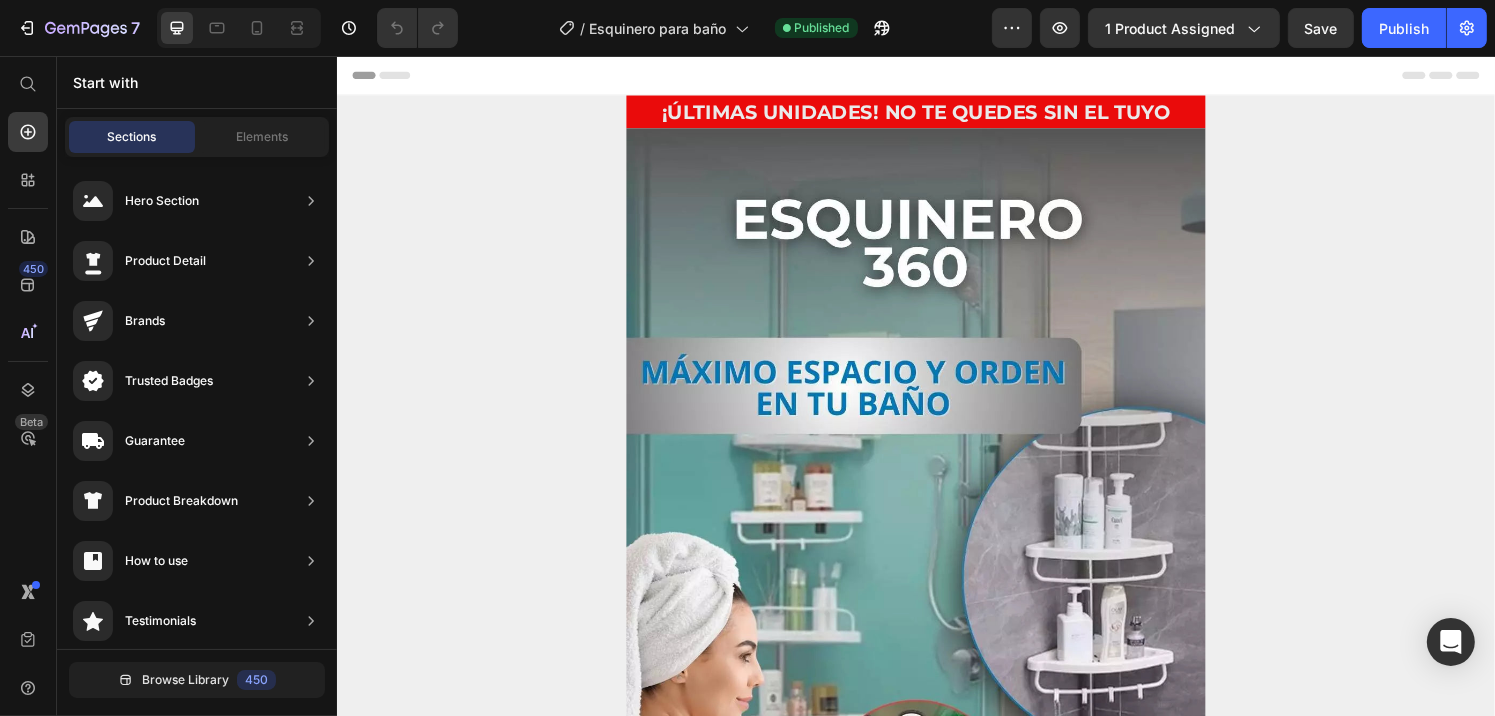 click on "Header" at bounding box center (393, 76) 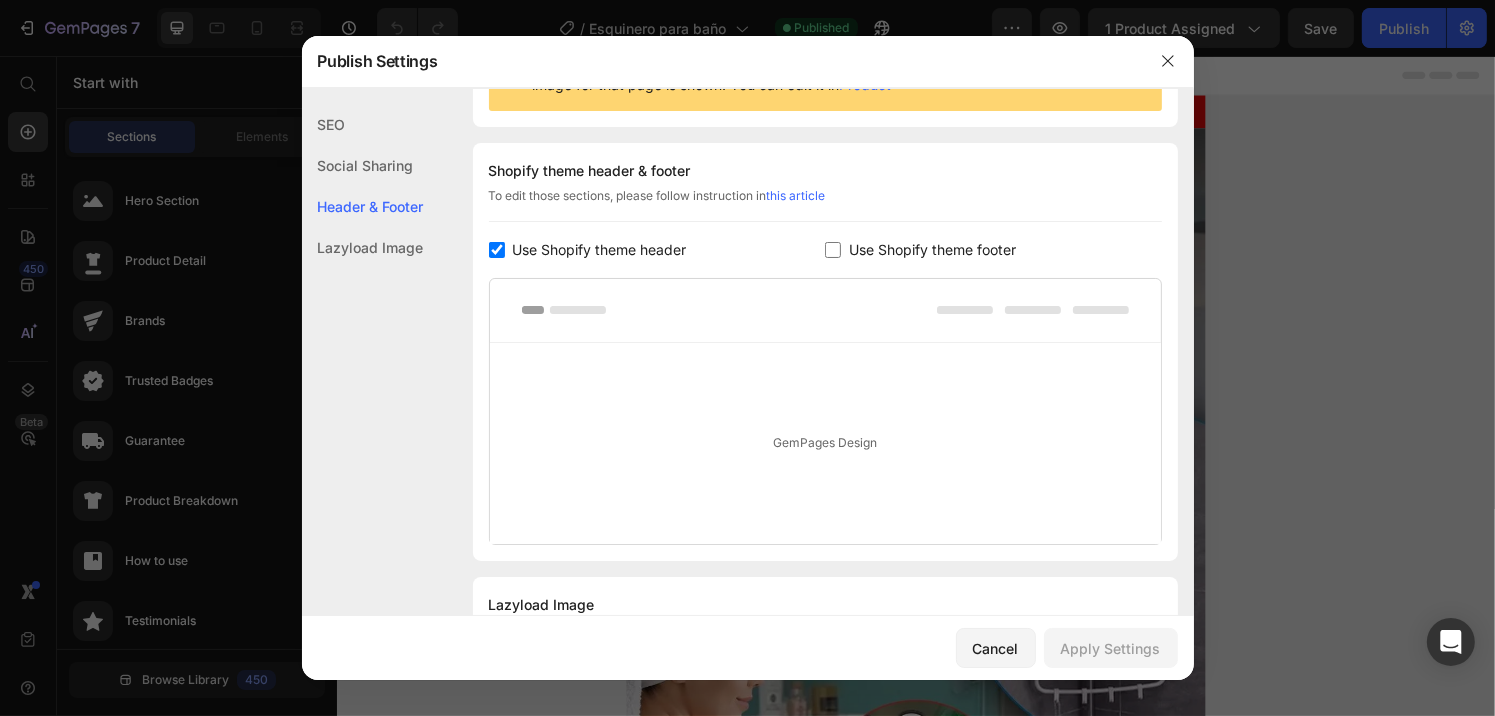 scroll, scrollTop: 290, scrollLeft: 0, axis: vertical 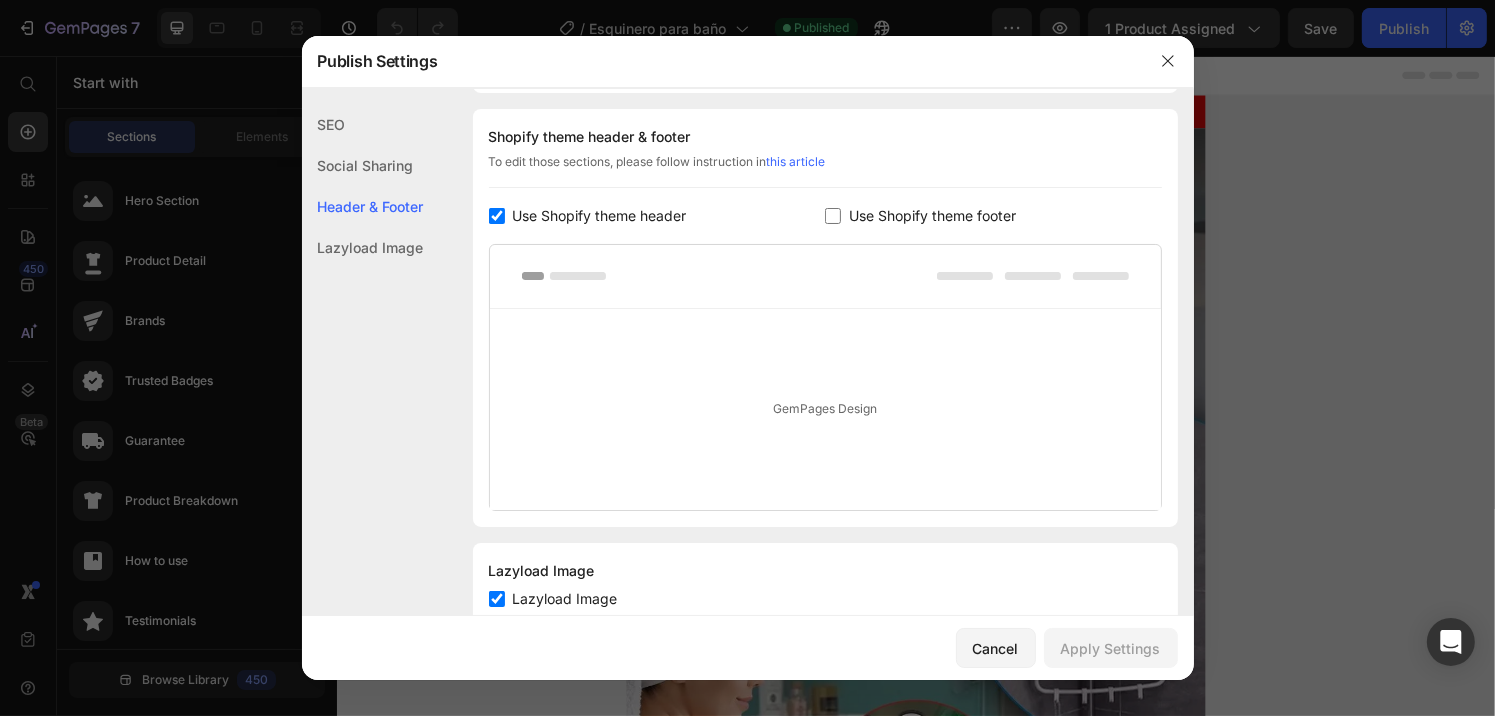 click at bounding box center [497, 216] 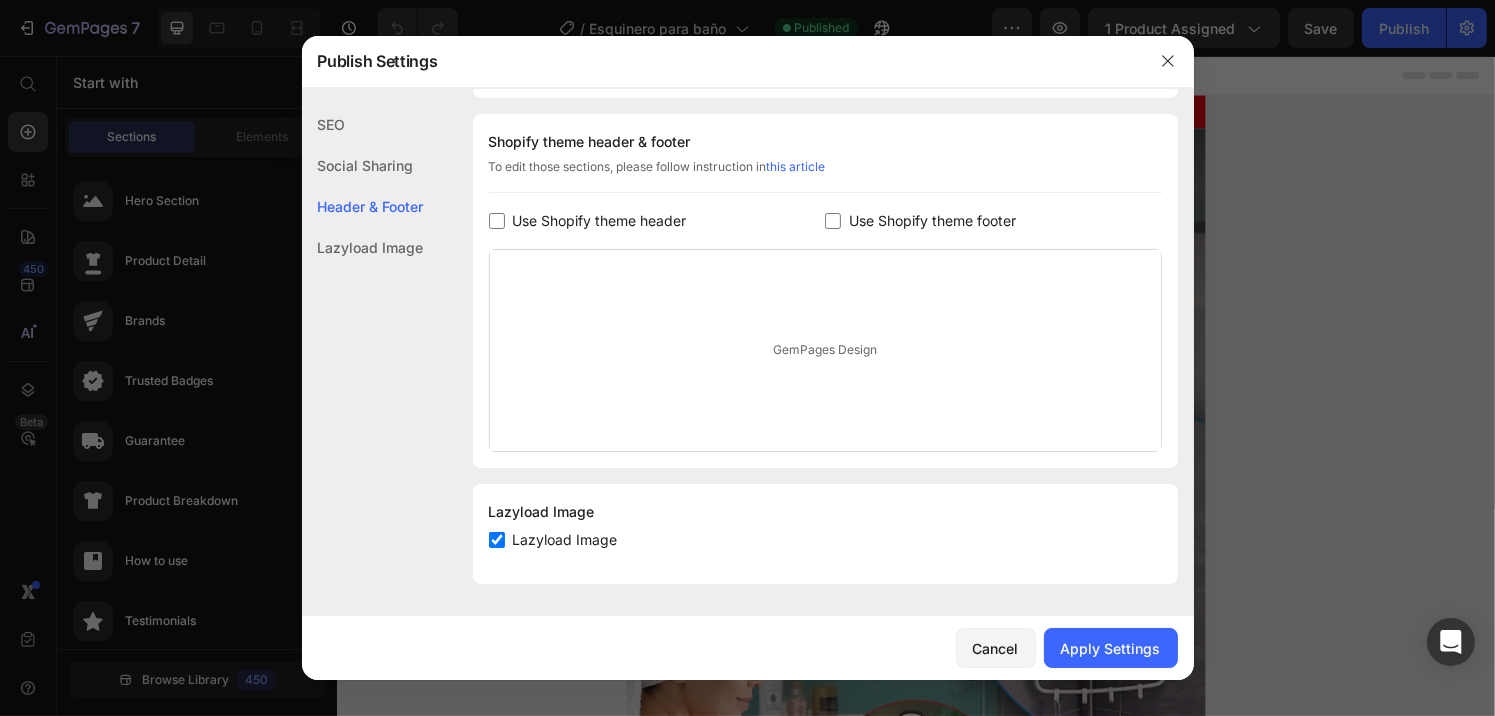 scroll, scrollTop: 284, scrollLeft: 0, axis: vertical 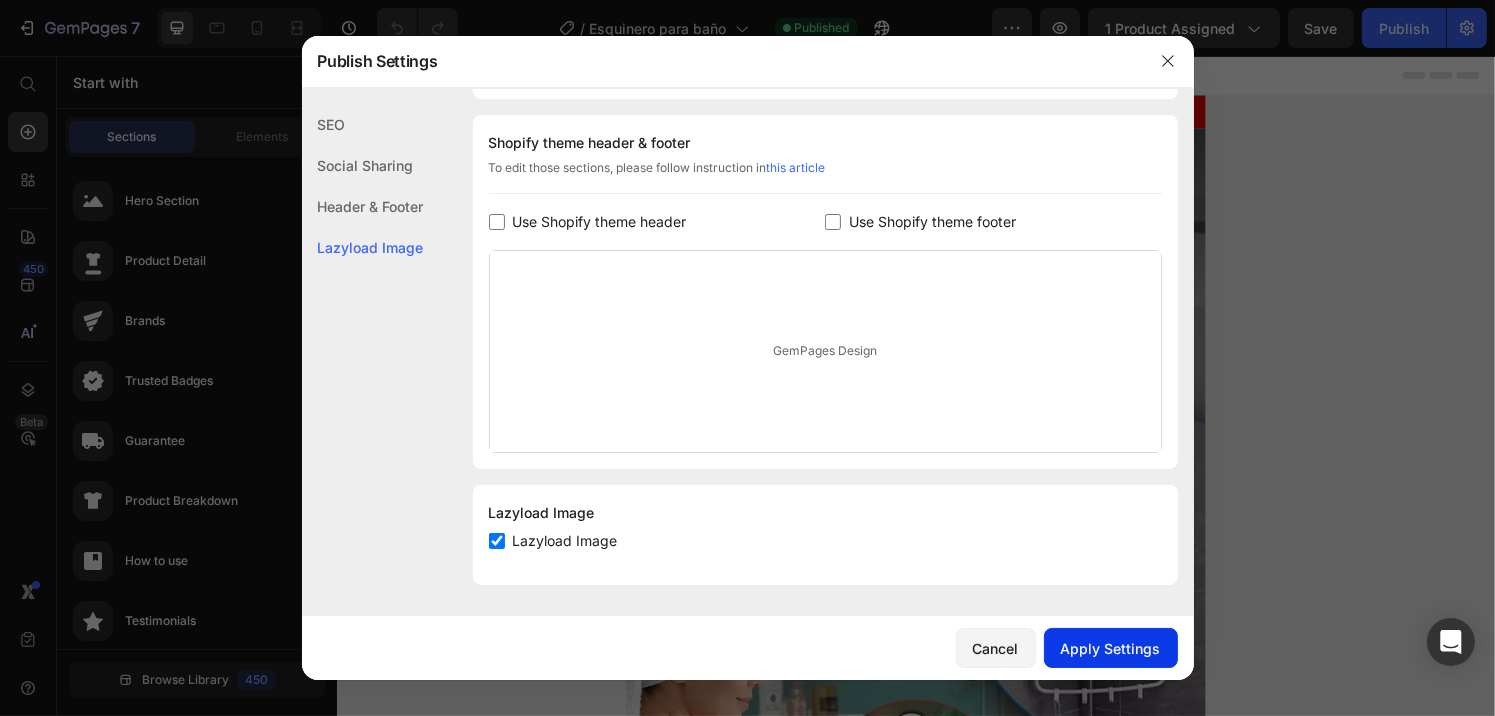 click on "Apply Settings" at bounding box center (1111, 648) 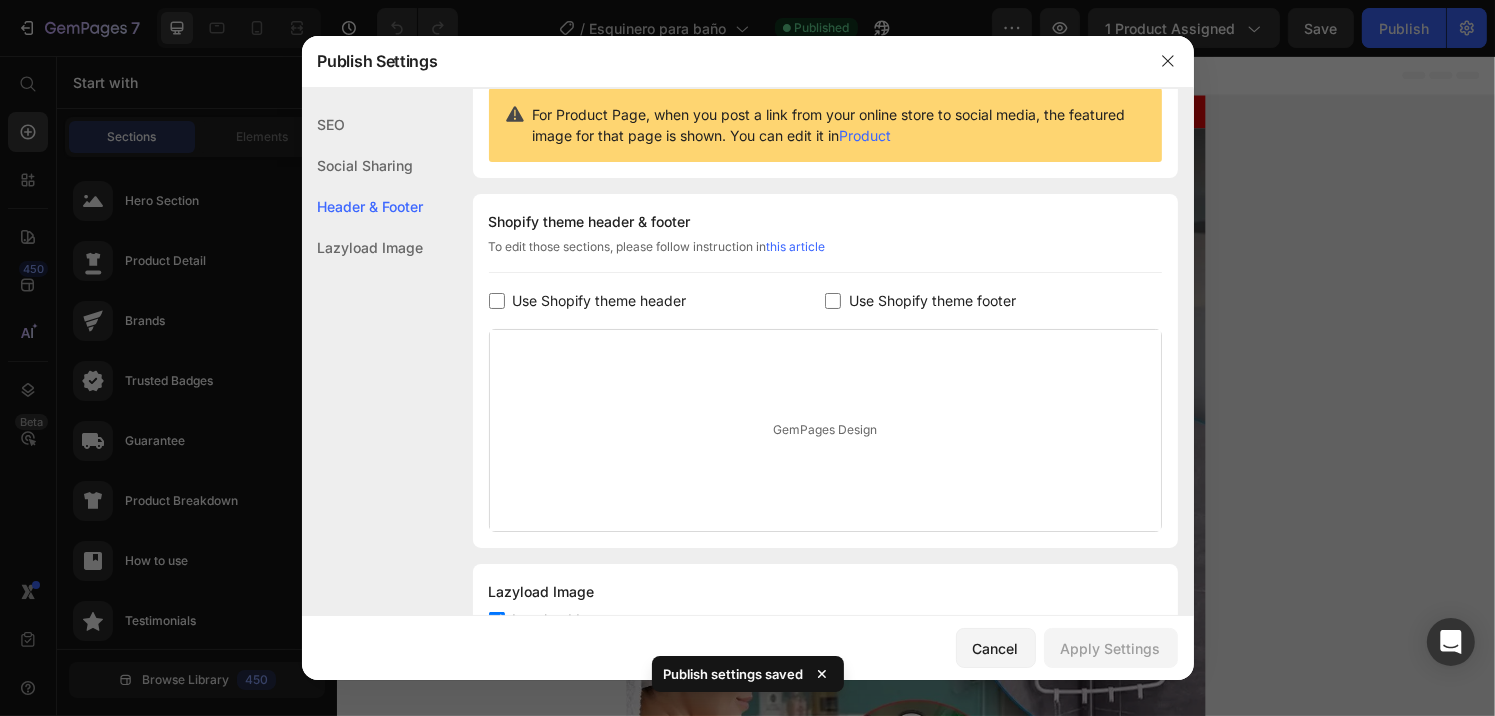 scroll, scrollTop: 0, scrollLeft: 0, axis: both 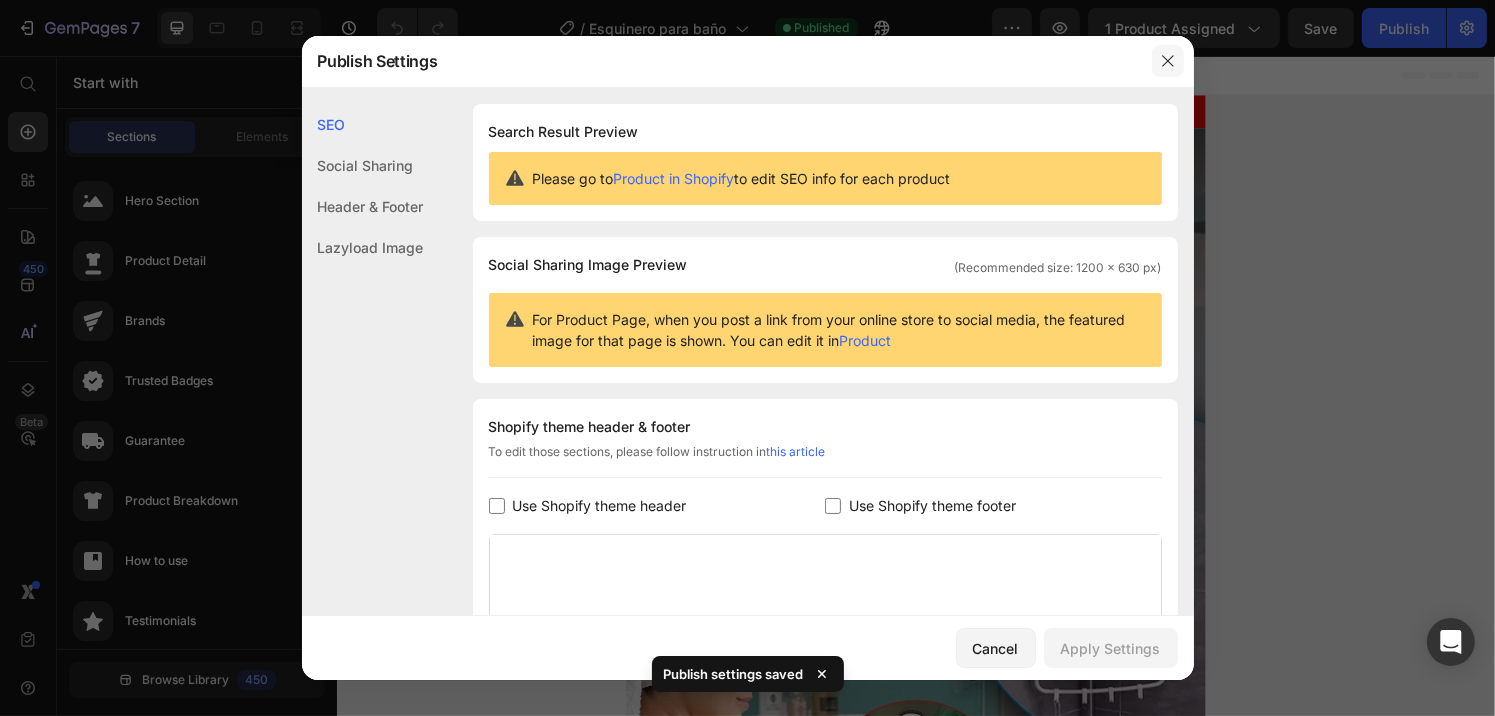 click 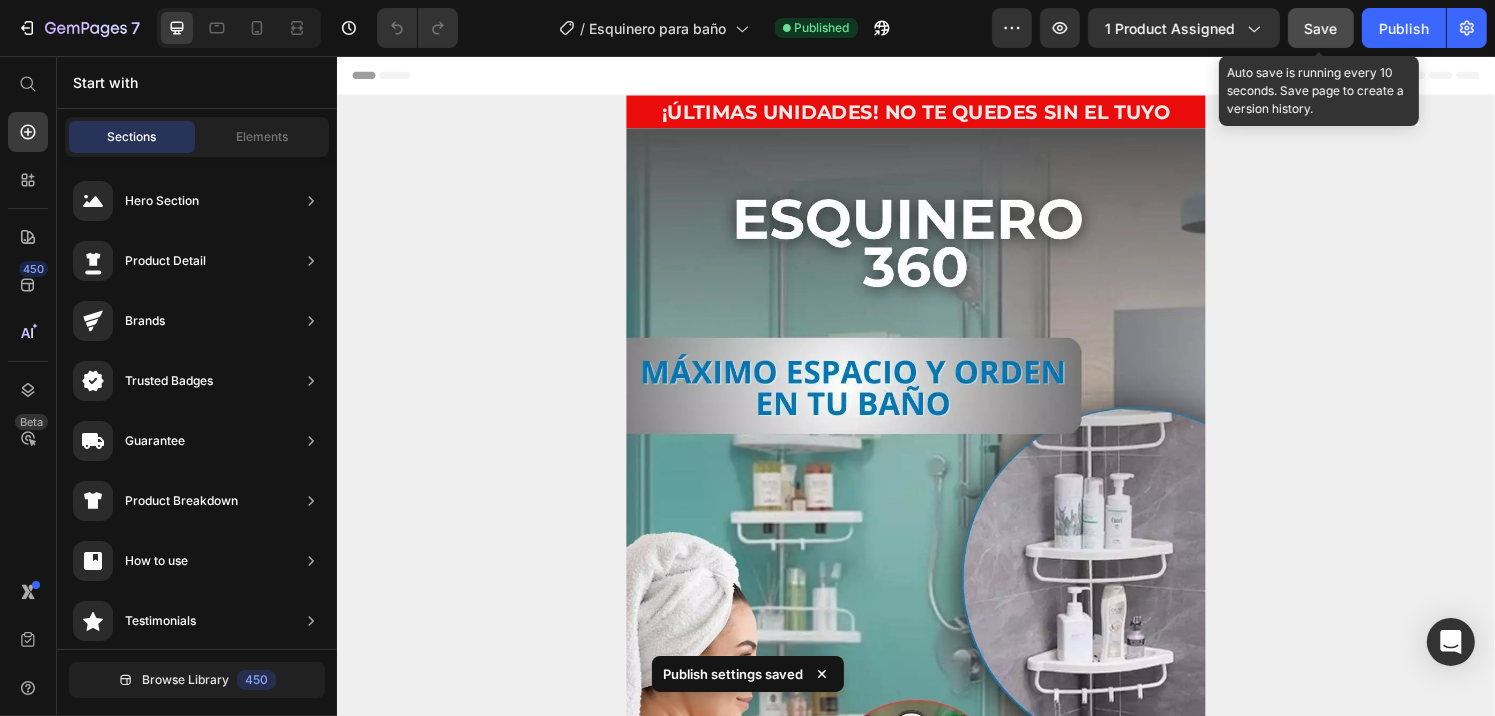 click on "Save" 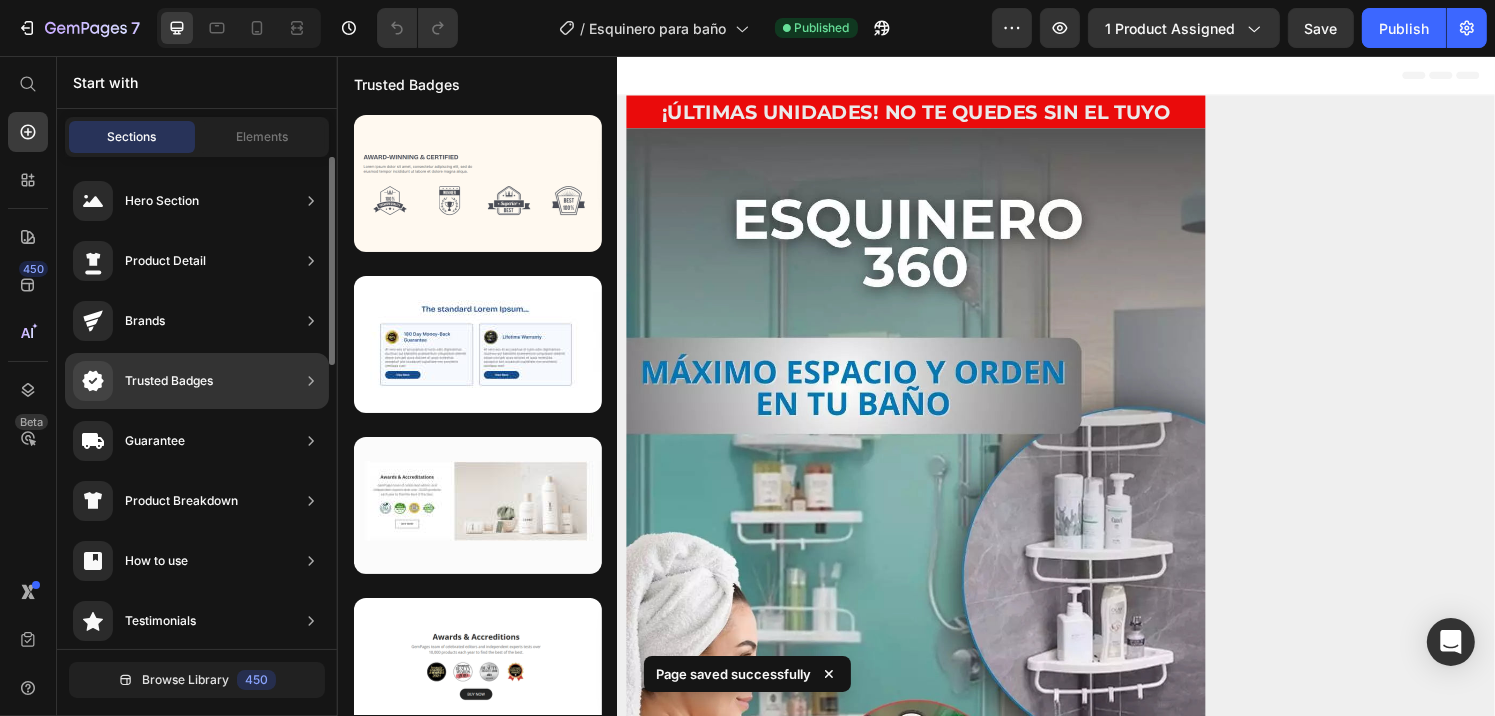 scroll, scrollTop: 200, scrollLeft: 0, axis: vertical 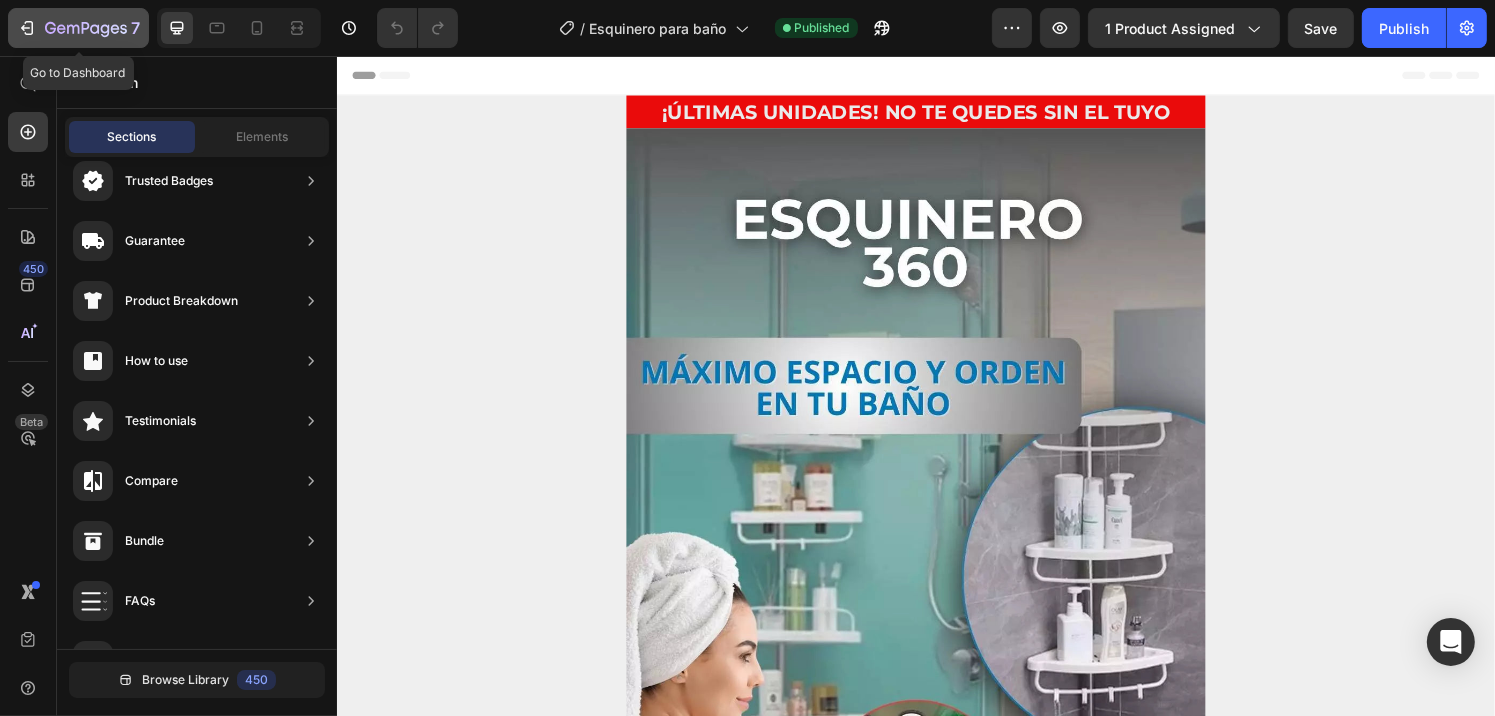 click 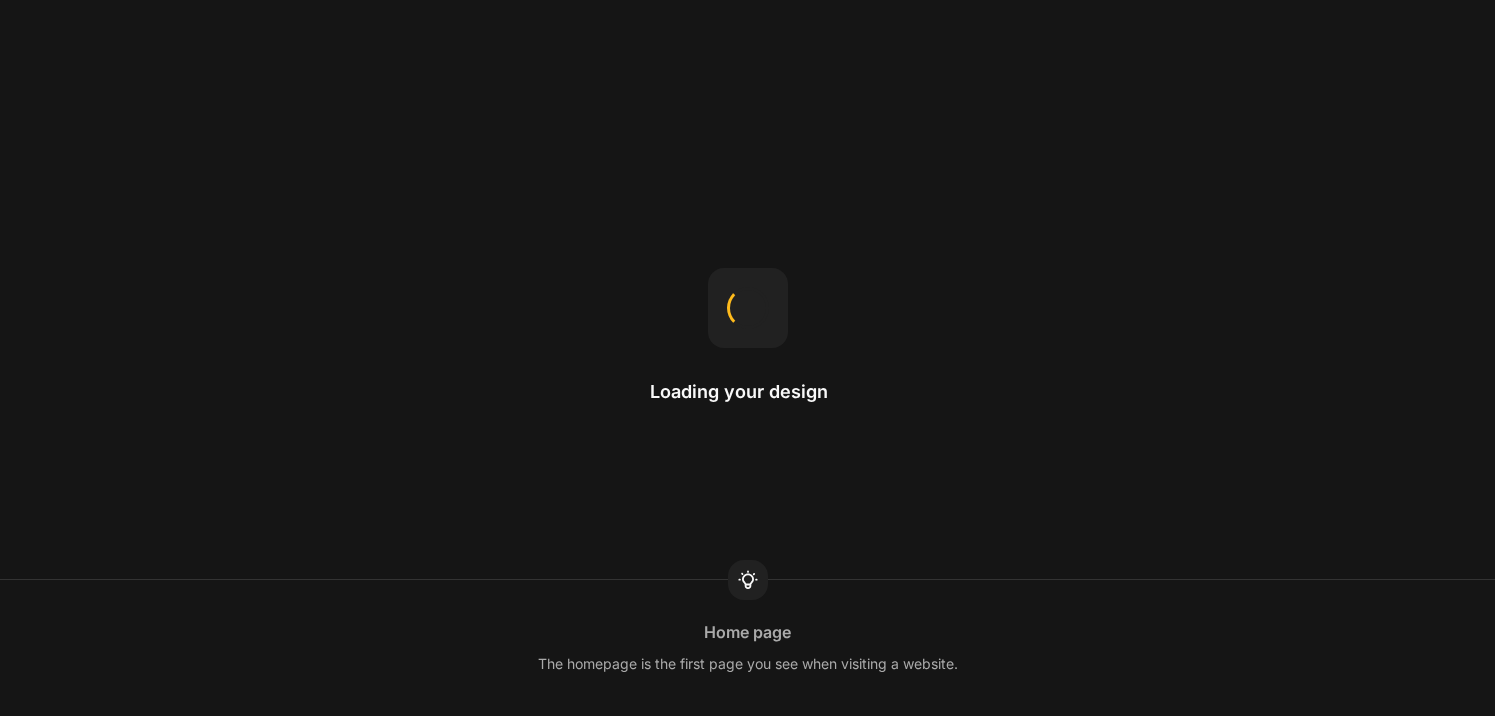 scroll, scrollTop: 0, scrollLeft: 0, axis: both 